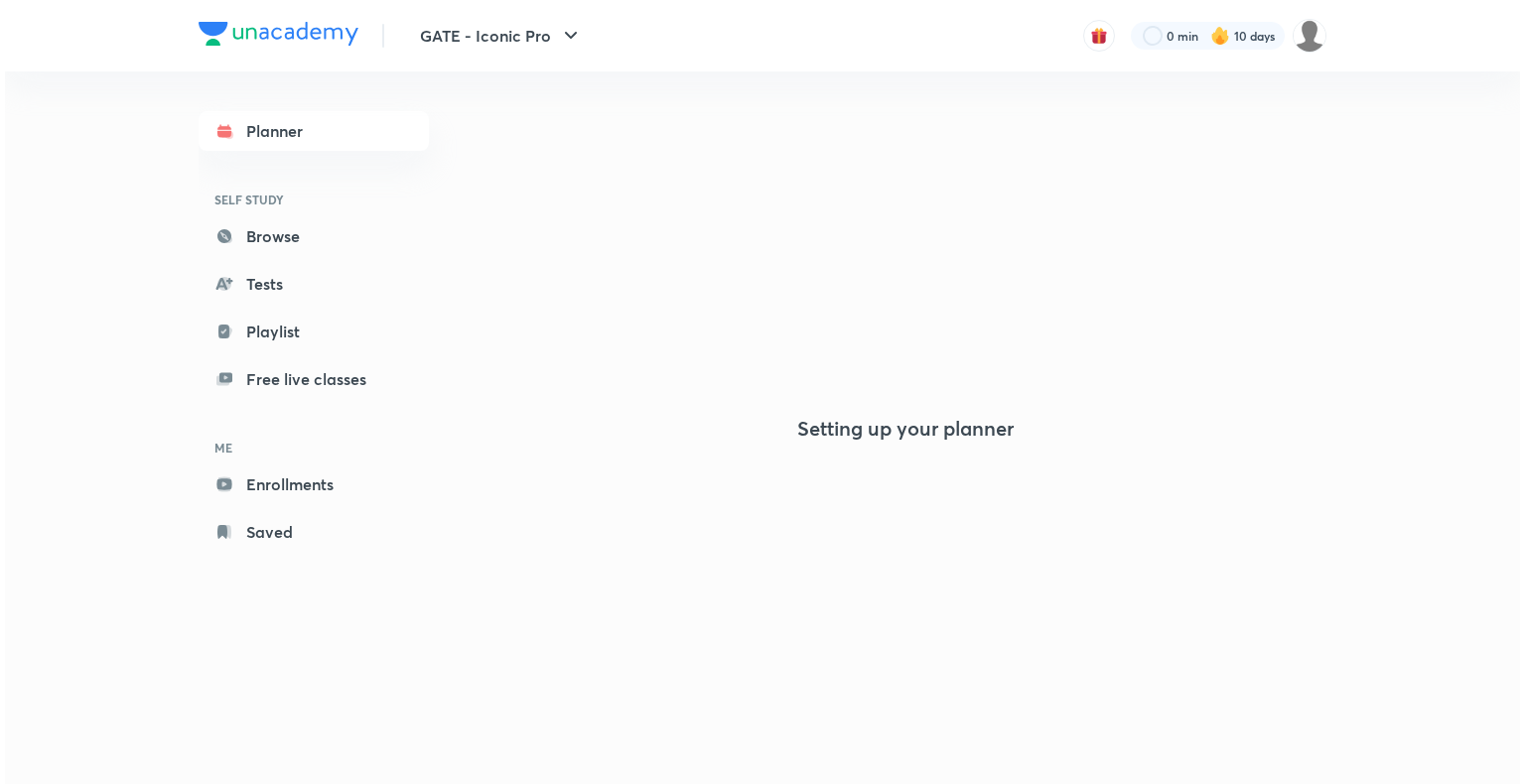 scroll, scrollTop: 0, scrollLeft: 0, axis: both 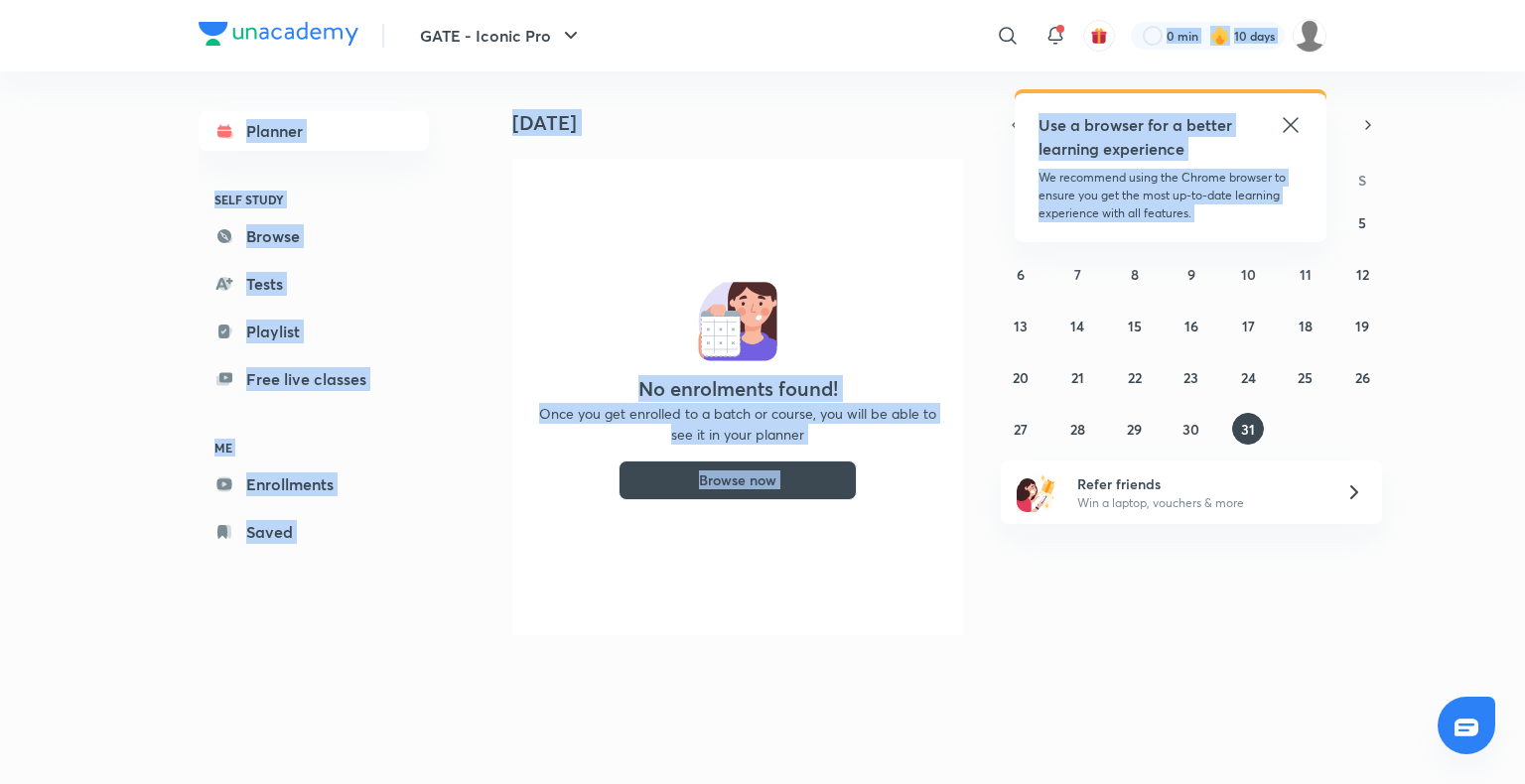 drag, startPoint x: 1329, startPoint y: 165, endPoint x: 1295, endPoint y: 124, distance: 53.2635 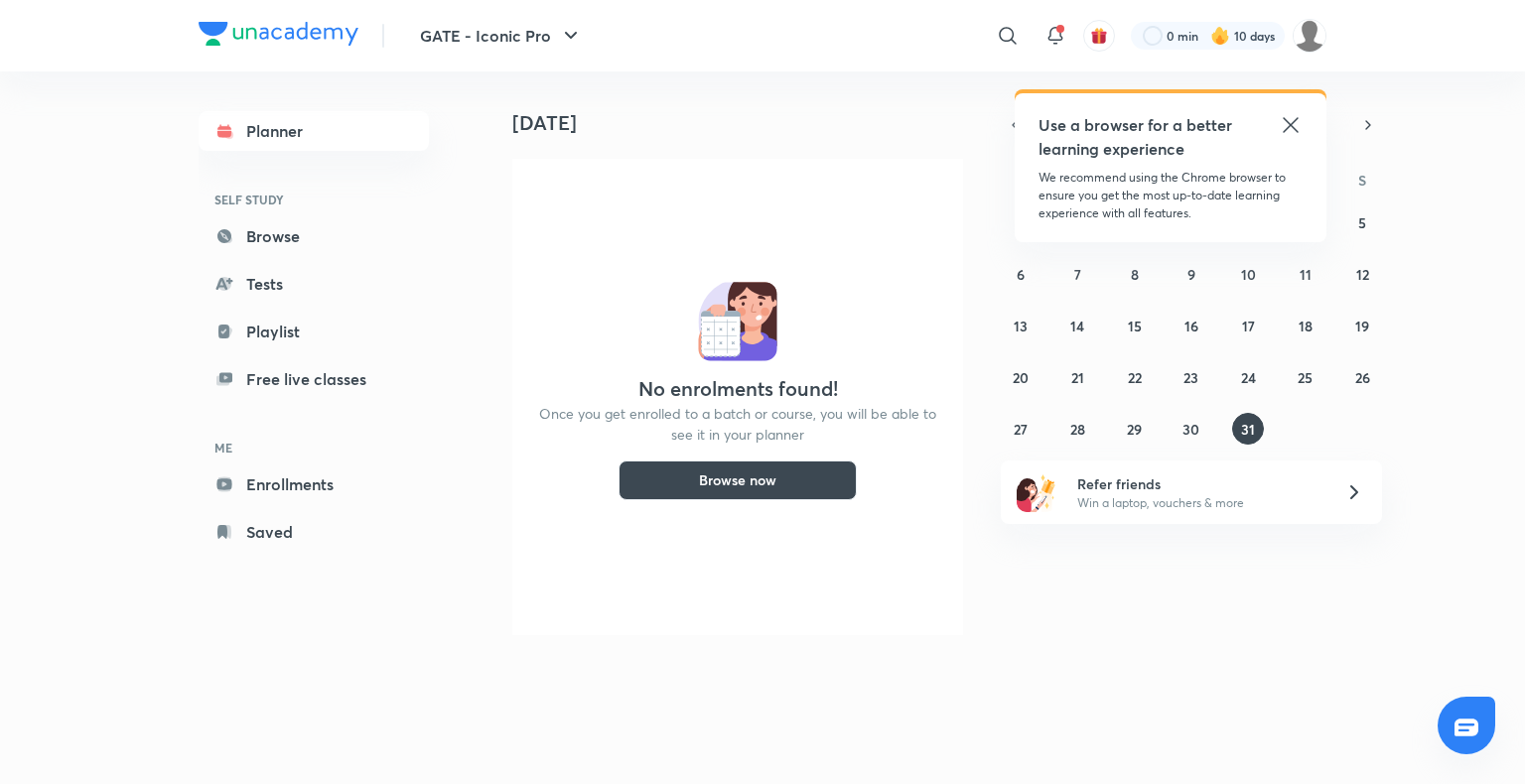 click 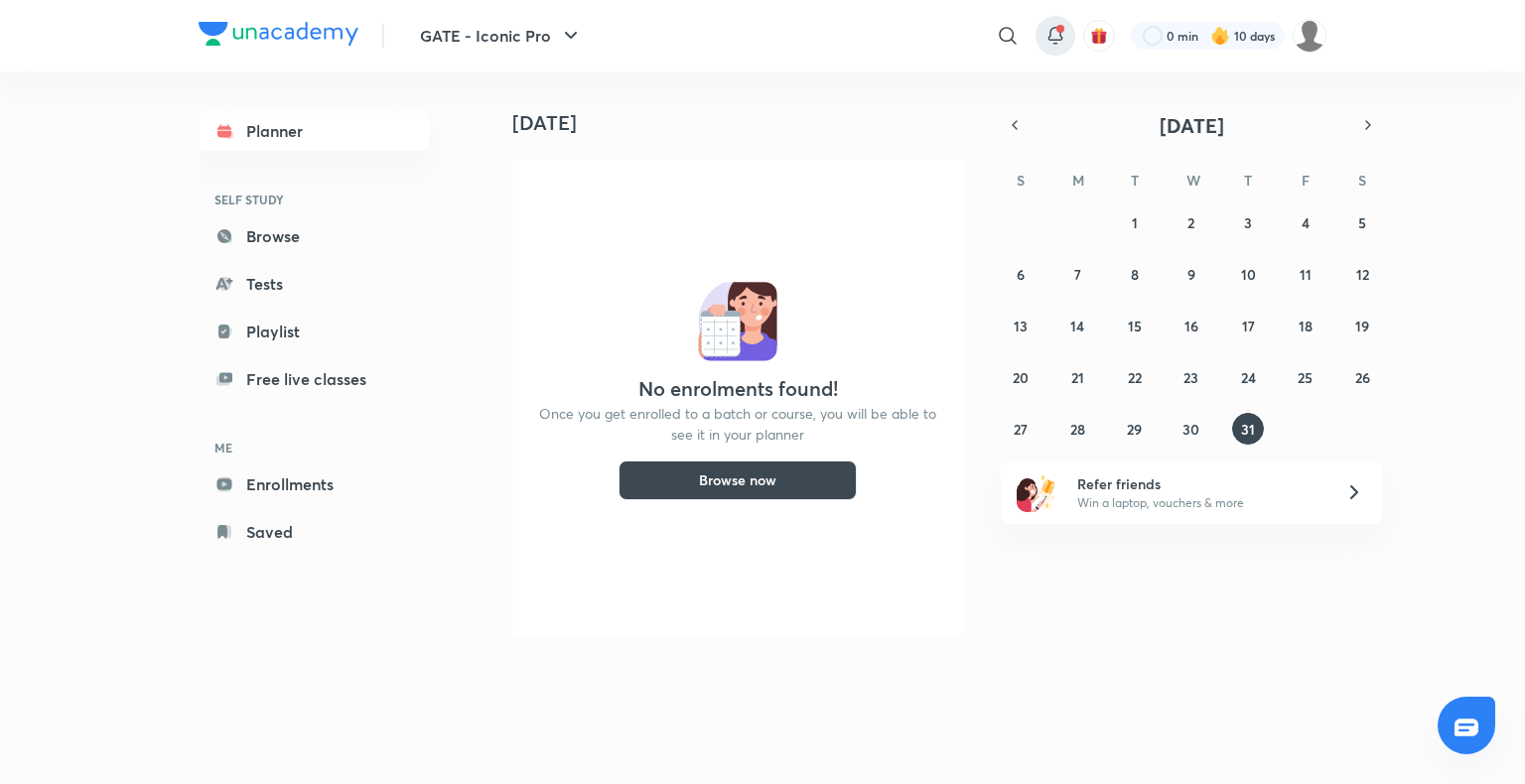 click at bounding box center [1055, 36] 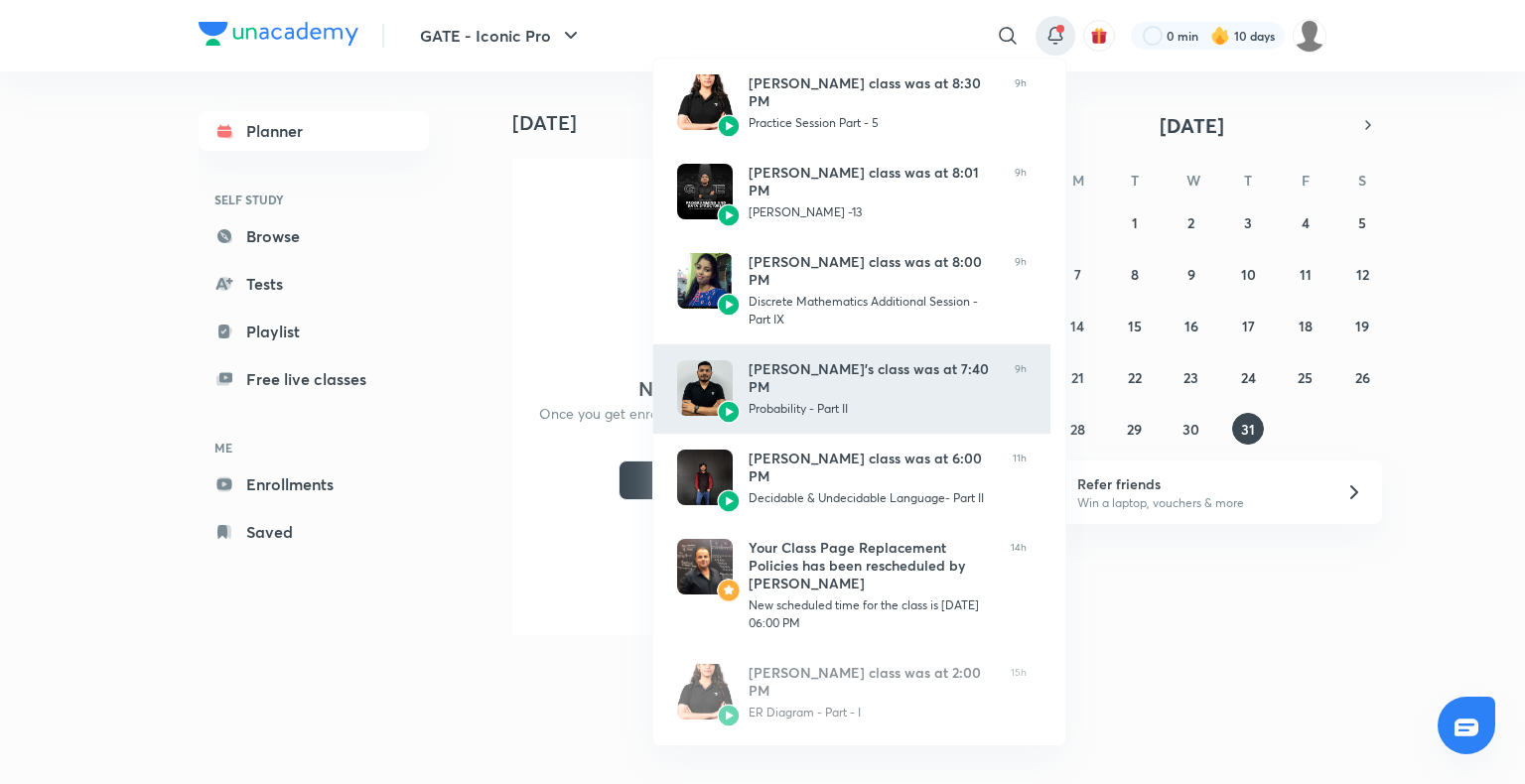 click on "Probability - Part II" at bounding box center [874, 409] 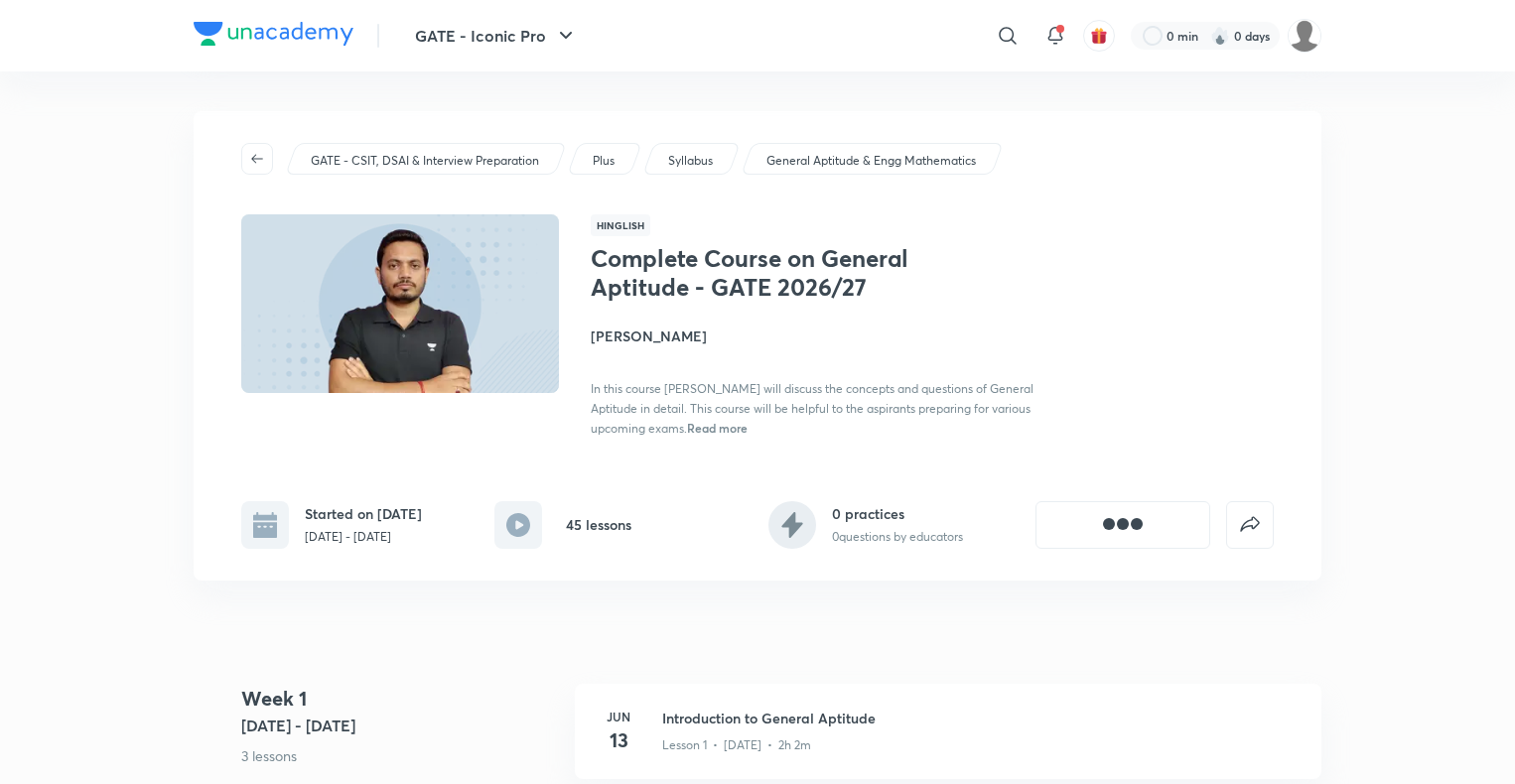 scroll, scrollTop: 0, scrollLeft: 0, axis: both 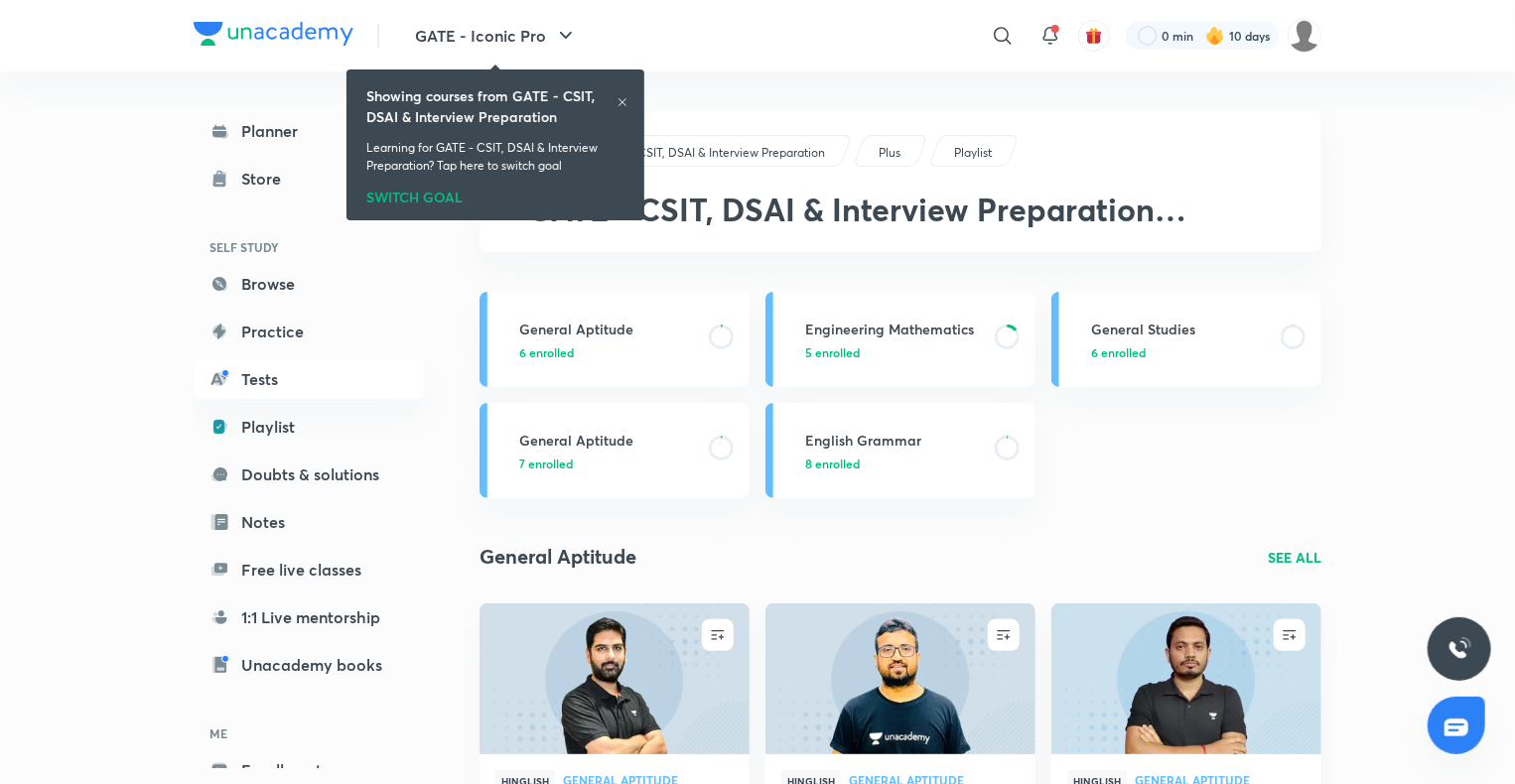 click 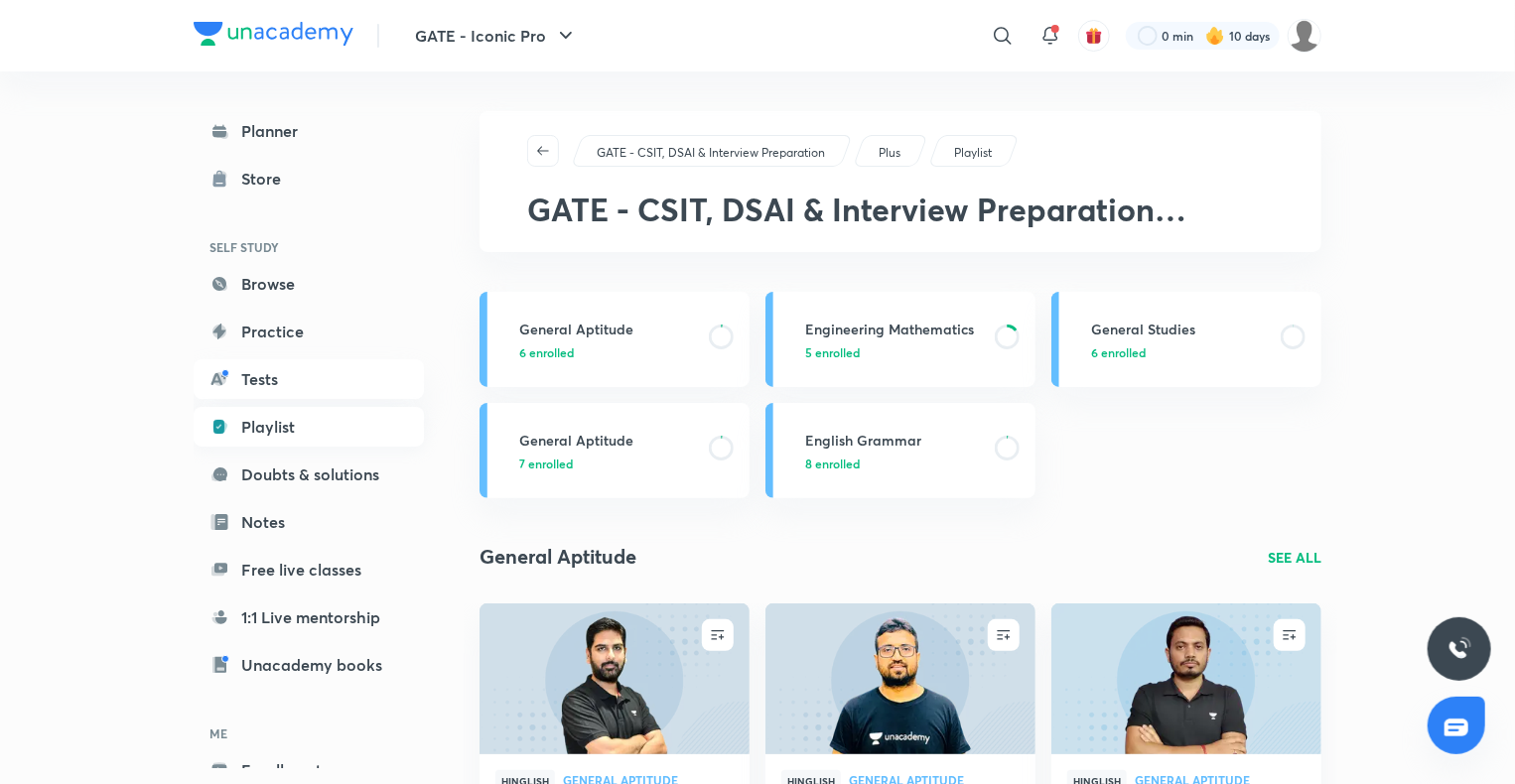click on "Playlist" at bounding box center [309, 427] 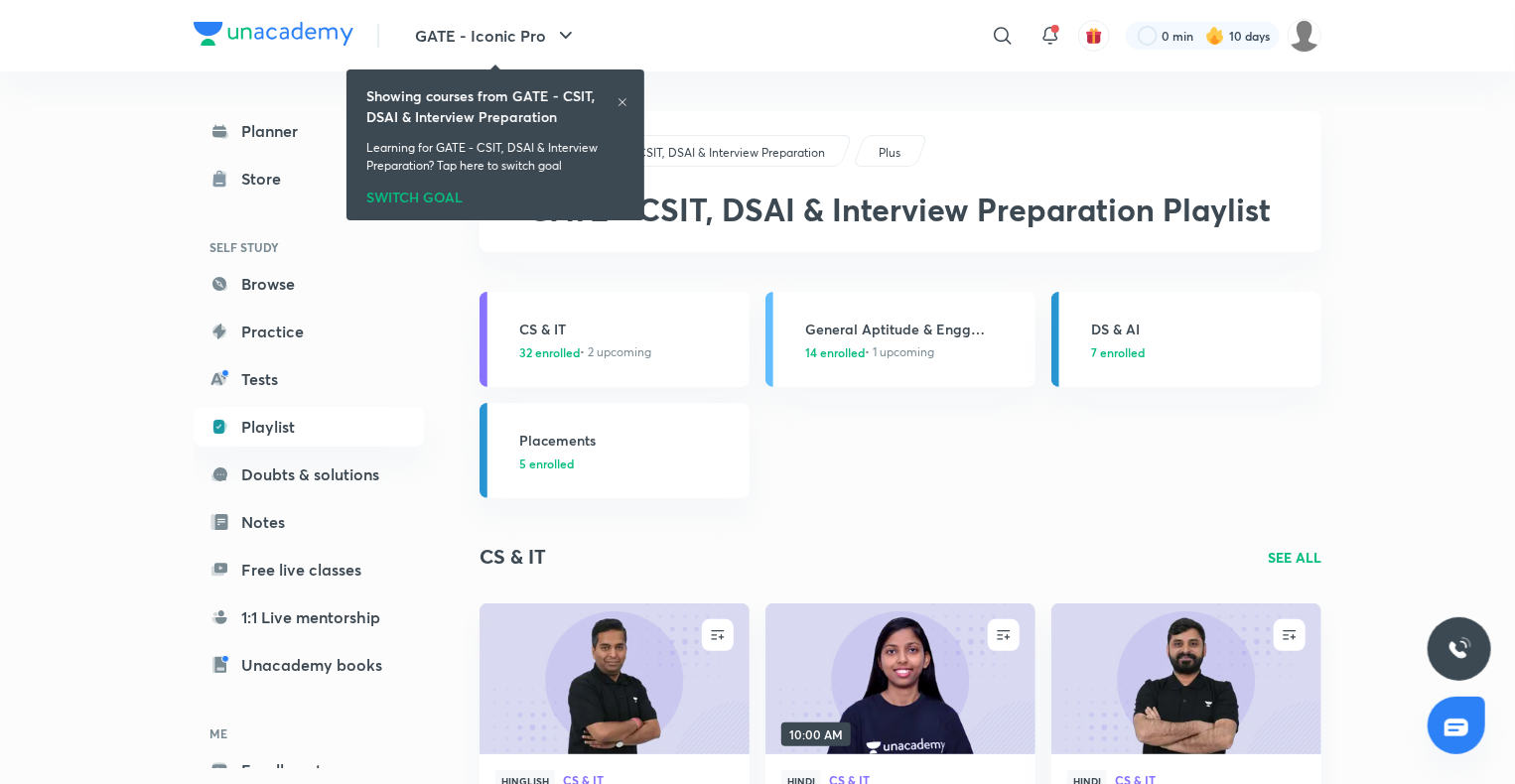 click 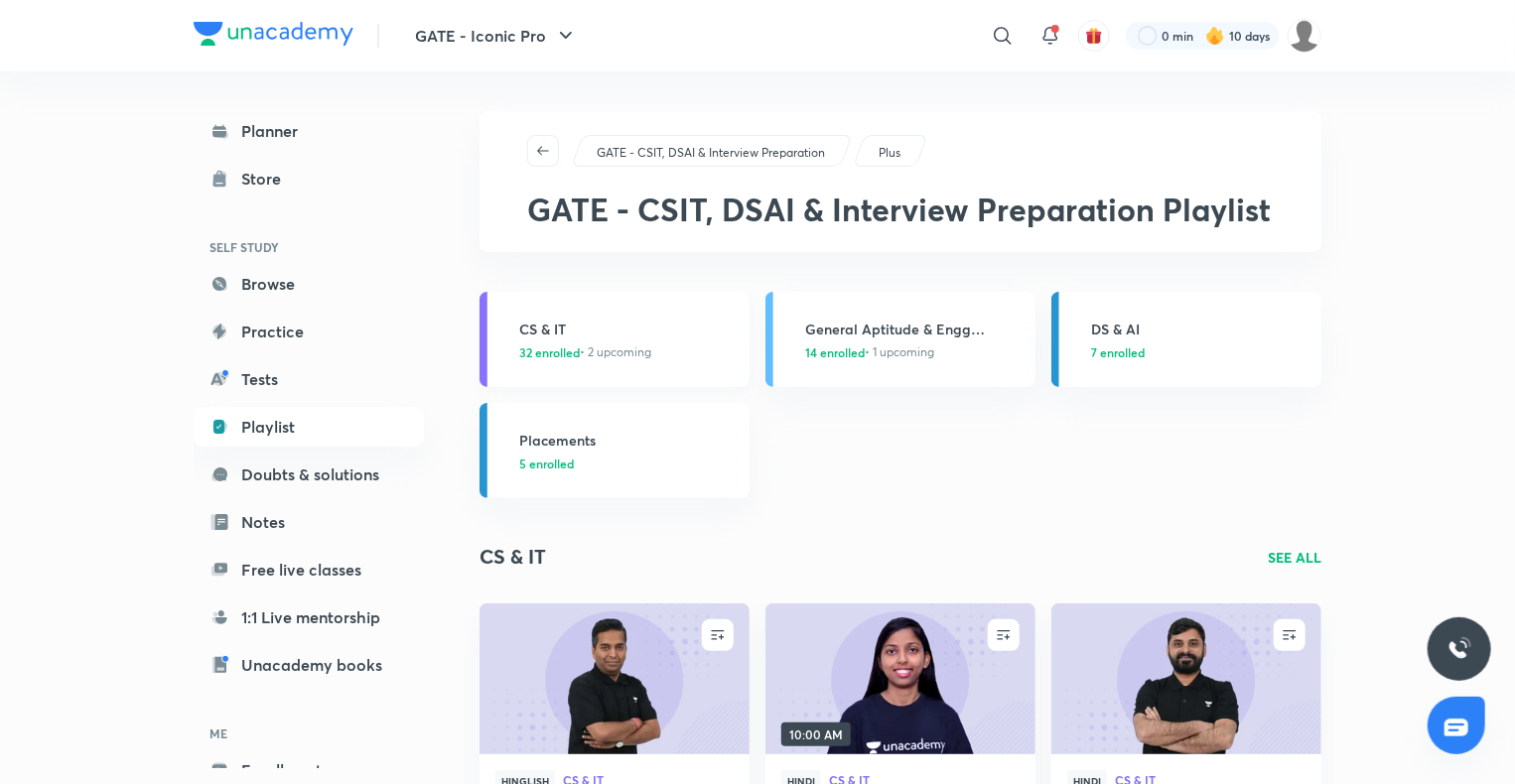 click on "CS & IT" at bounding box center [628, 328] 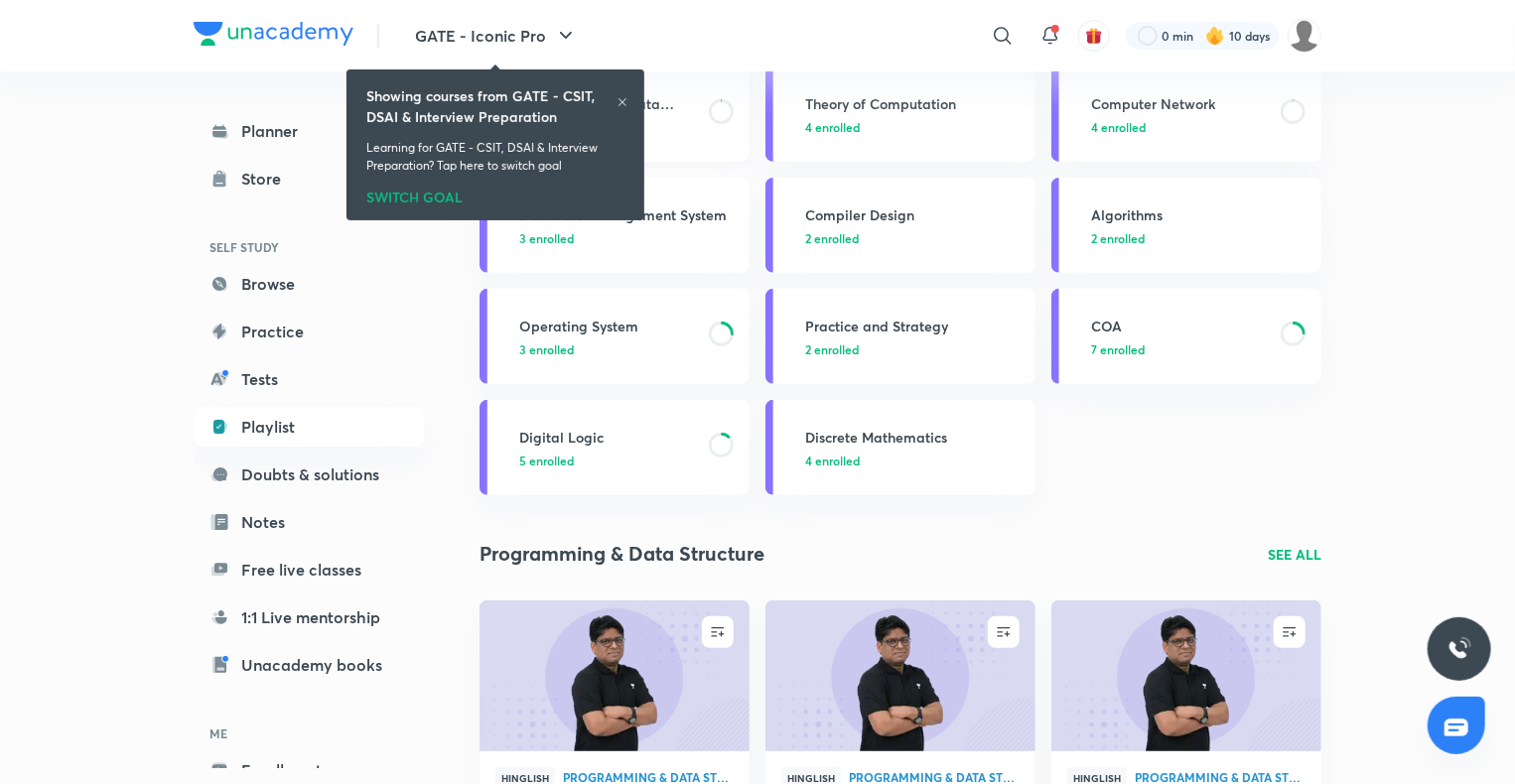 scroll, scrollTop: 226, scrollLeft: 0, axis: vertical 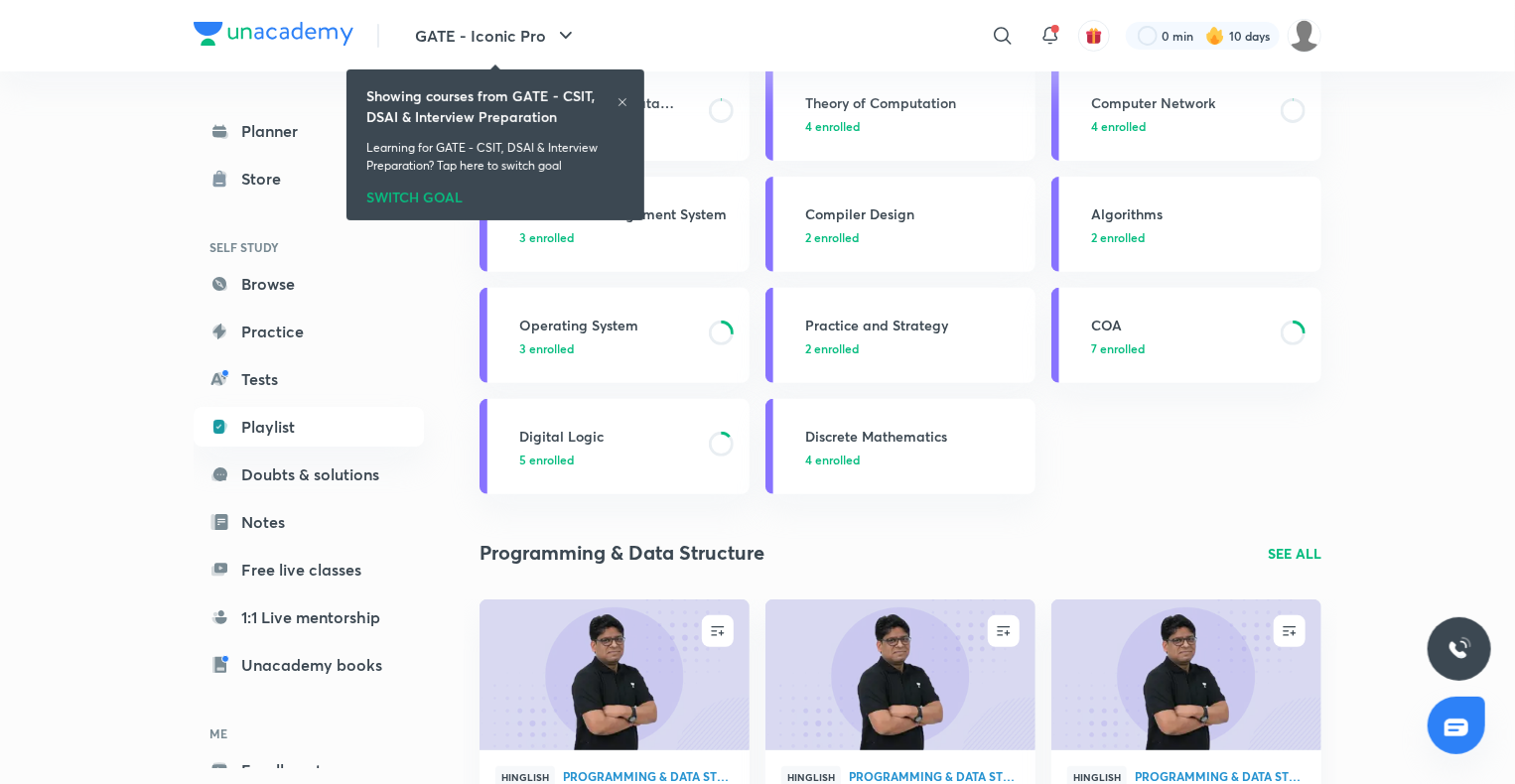 click 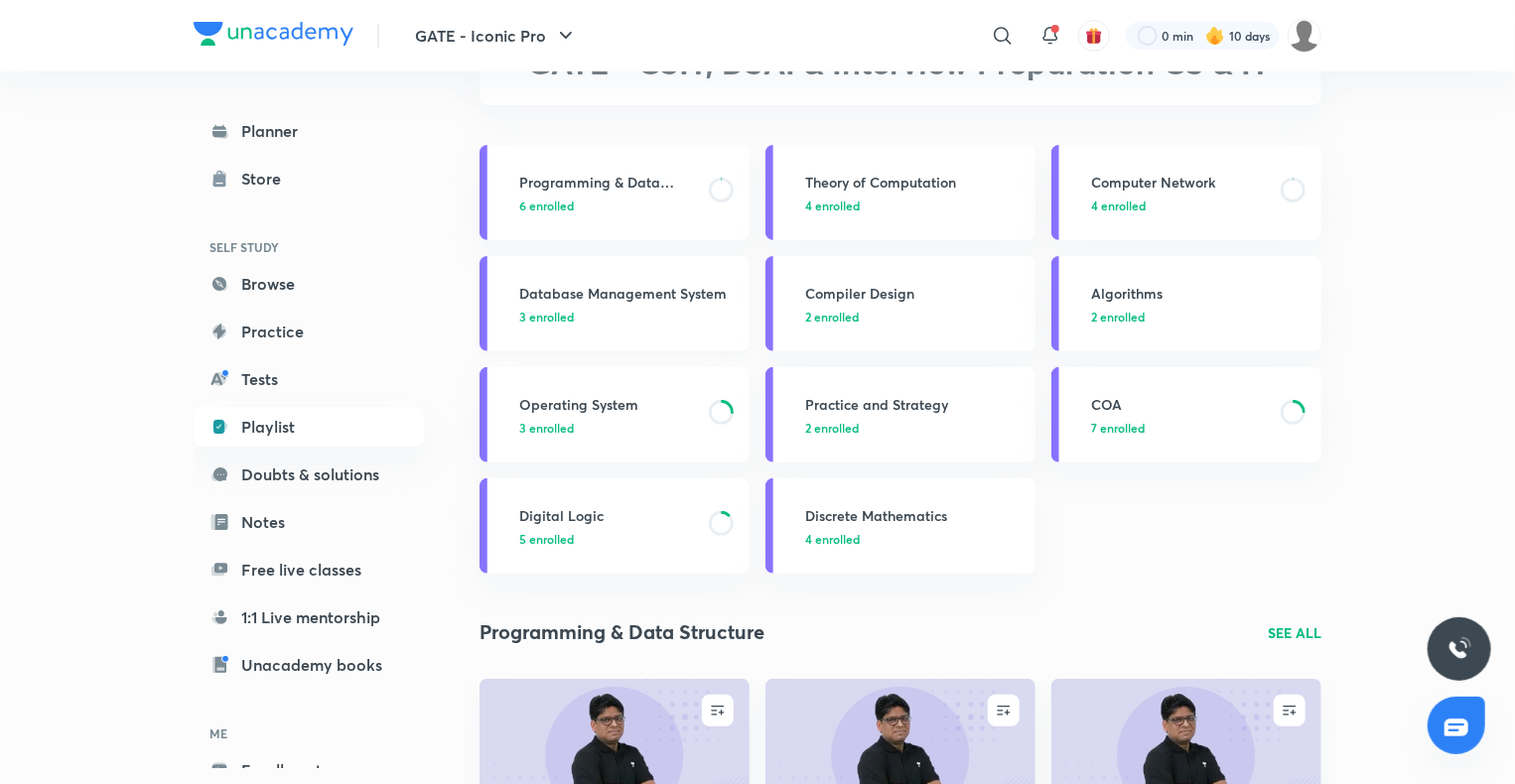 scroll, scrollTop: 147, scrollLeft: 0, axis: vertical 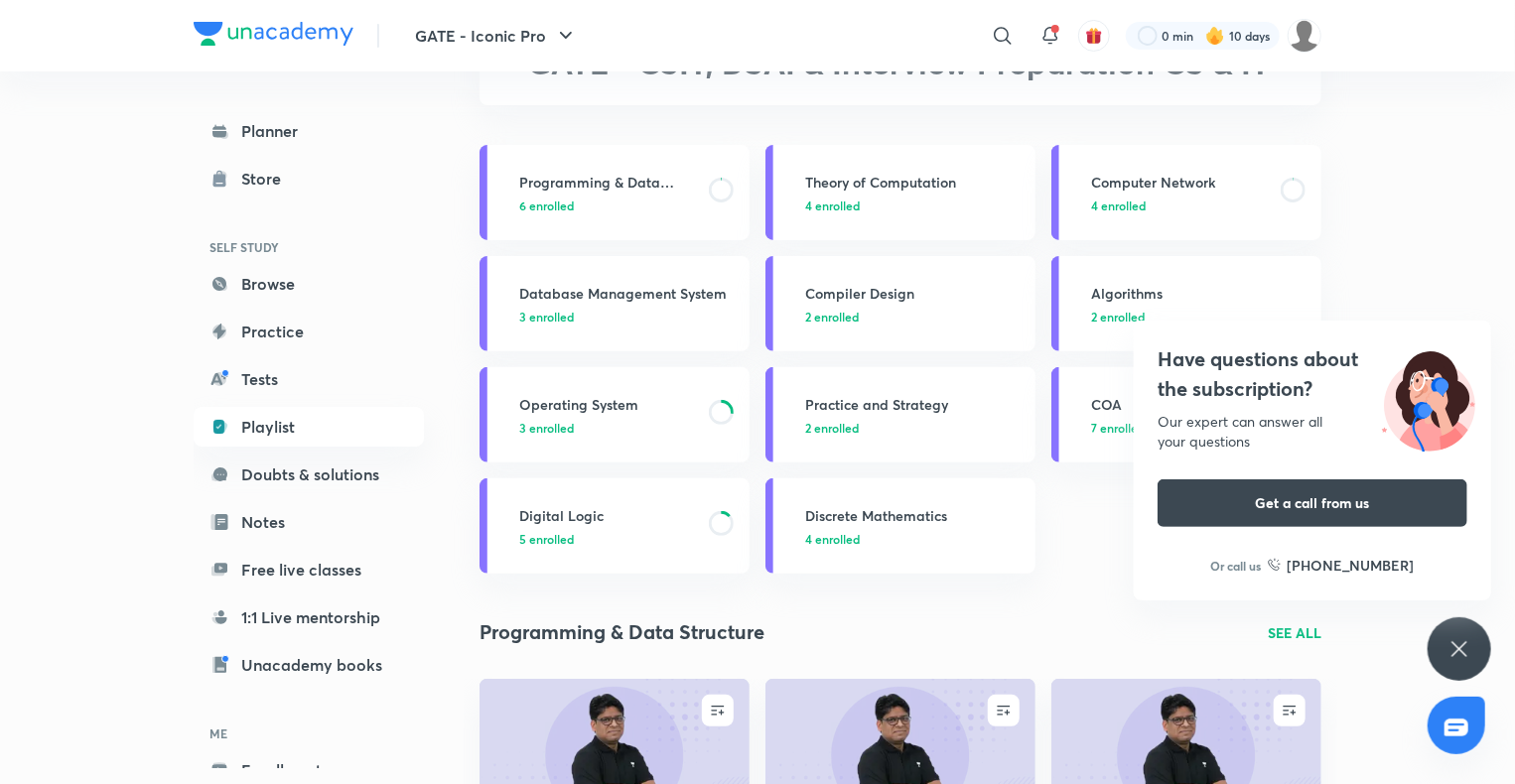 click on "Have questions about the subscription? Our expert can answer all your questions Get a call from us Or call us [PHONE_NUMBER]" at bounding box center (1459, 649) 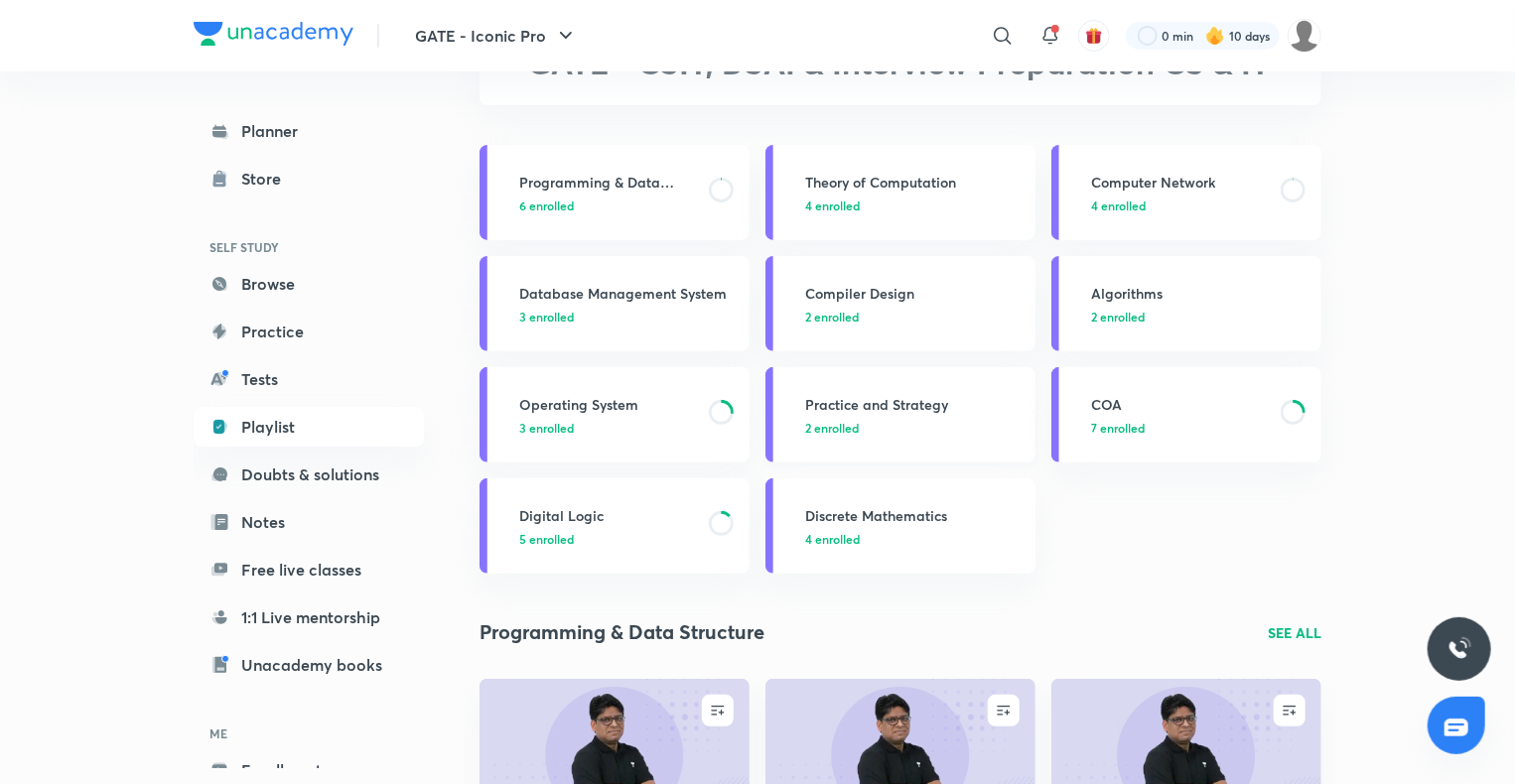 click on "Practice and Strategy" at bounding box center [914, 404] 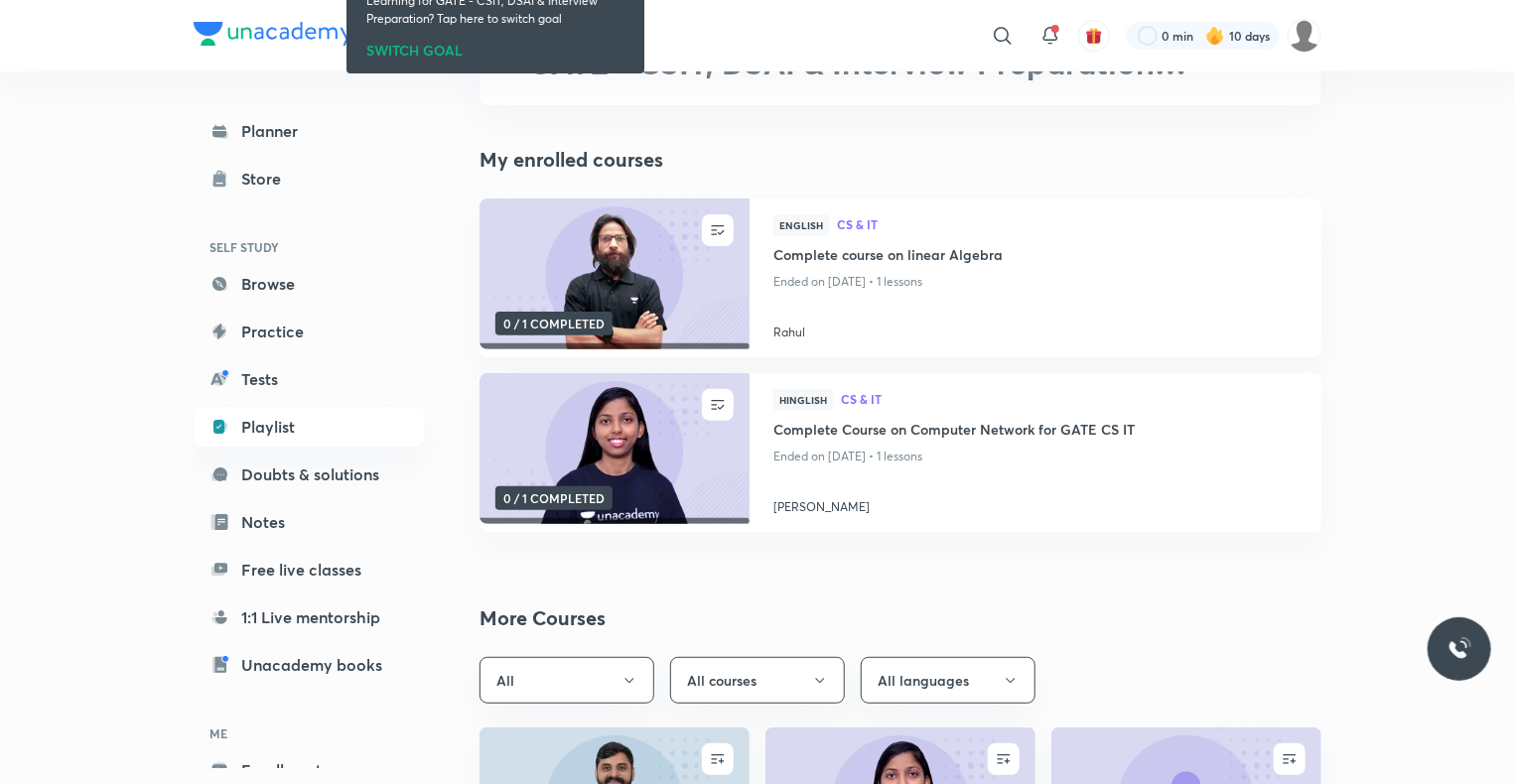 scroll, scrollTop: 0, scrollLeft: 0, axis: both 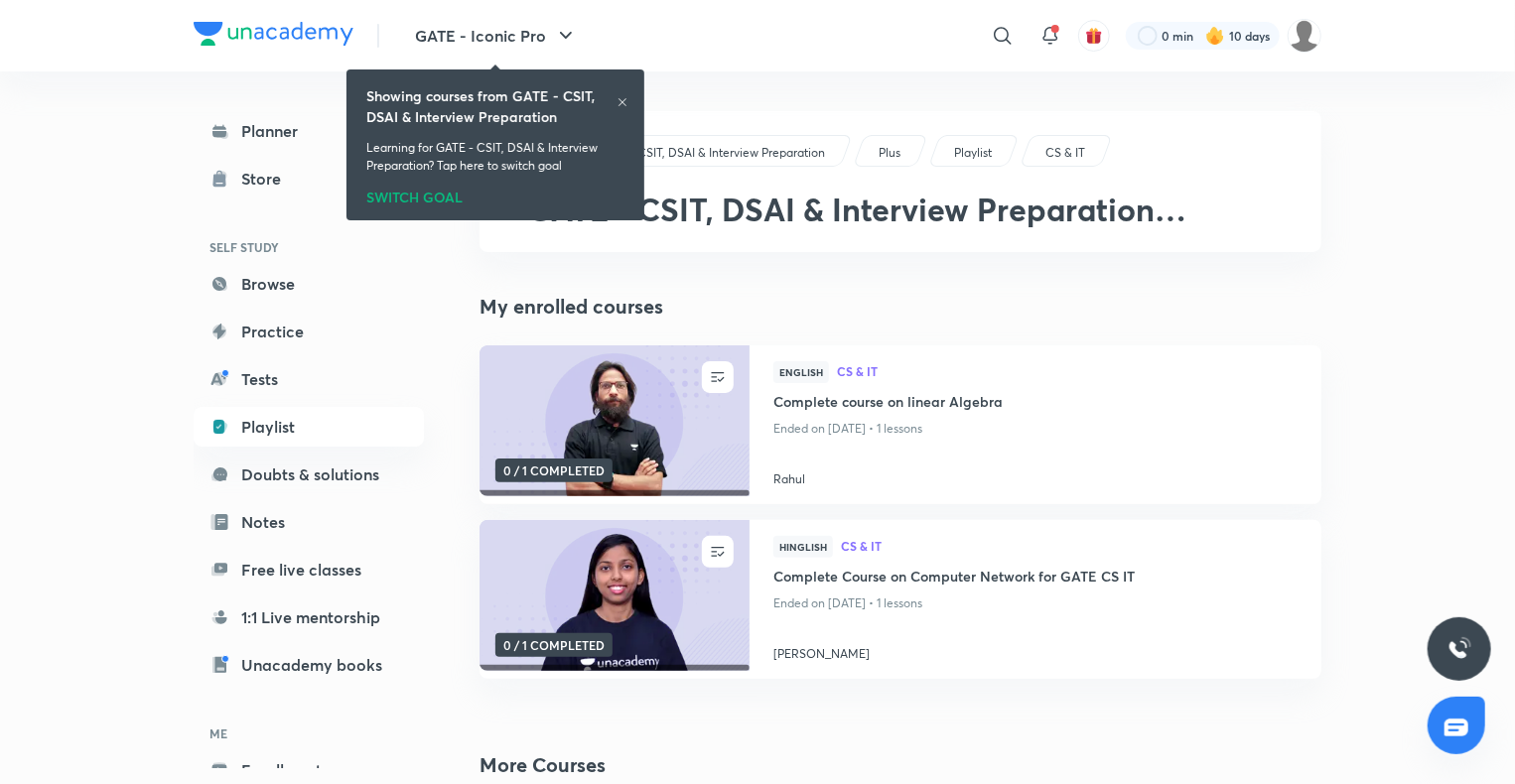 click on "Showing courses from GATE - CSIT, DSAI & Interview Preparation" at bounding box center (495, 106) 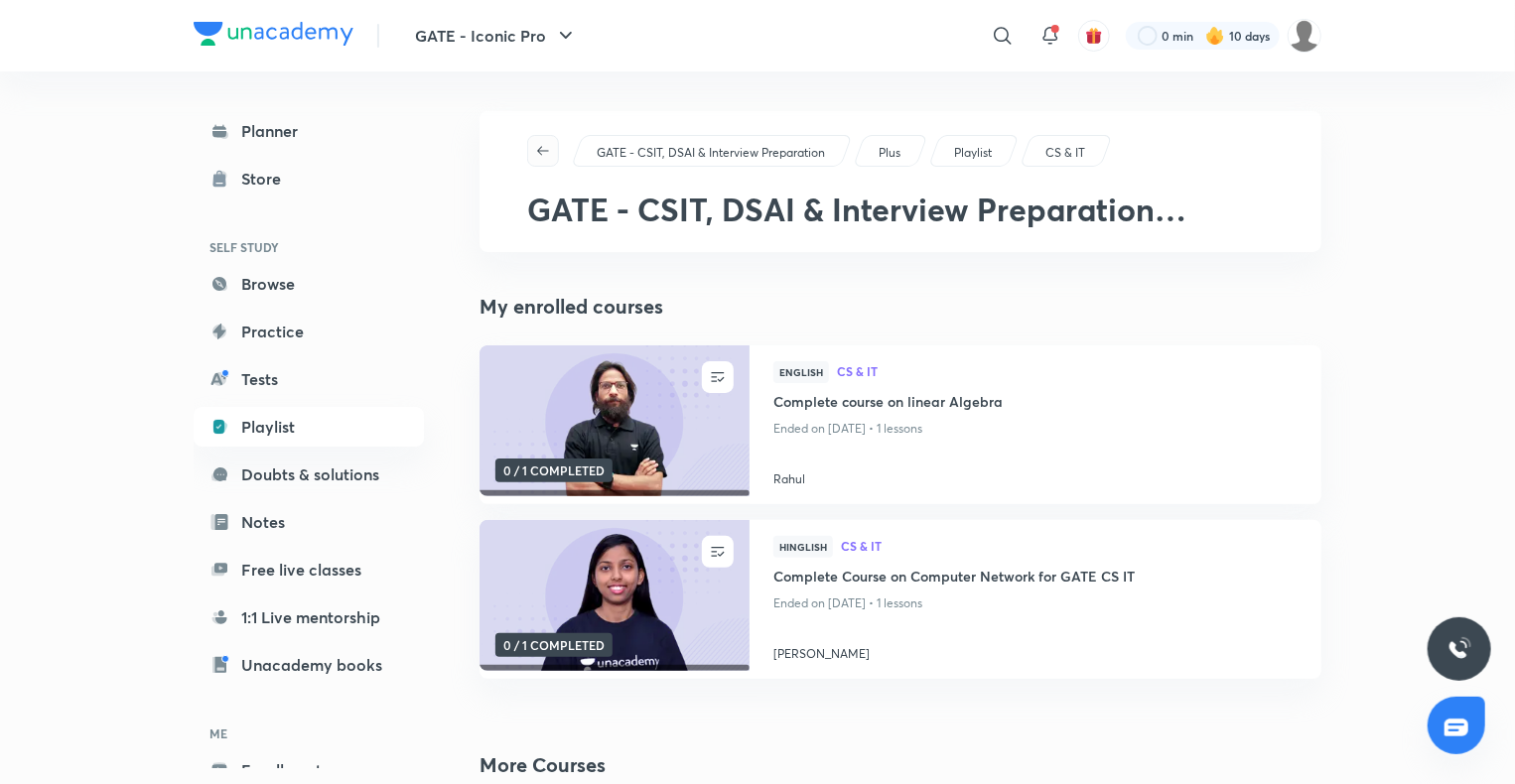 click 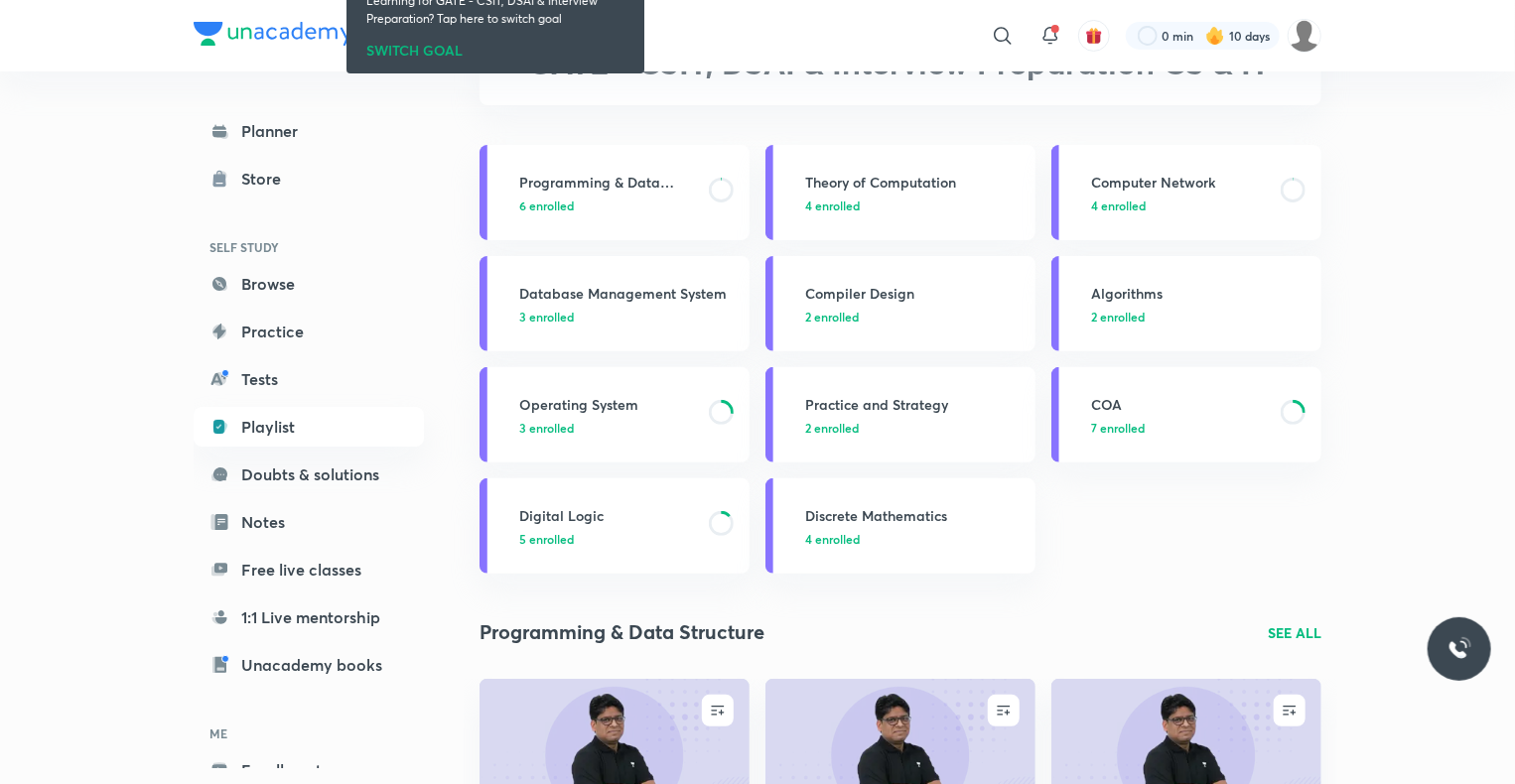 scroll, scrollTop: 0, scrollLeft: 0, axis: both 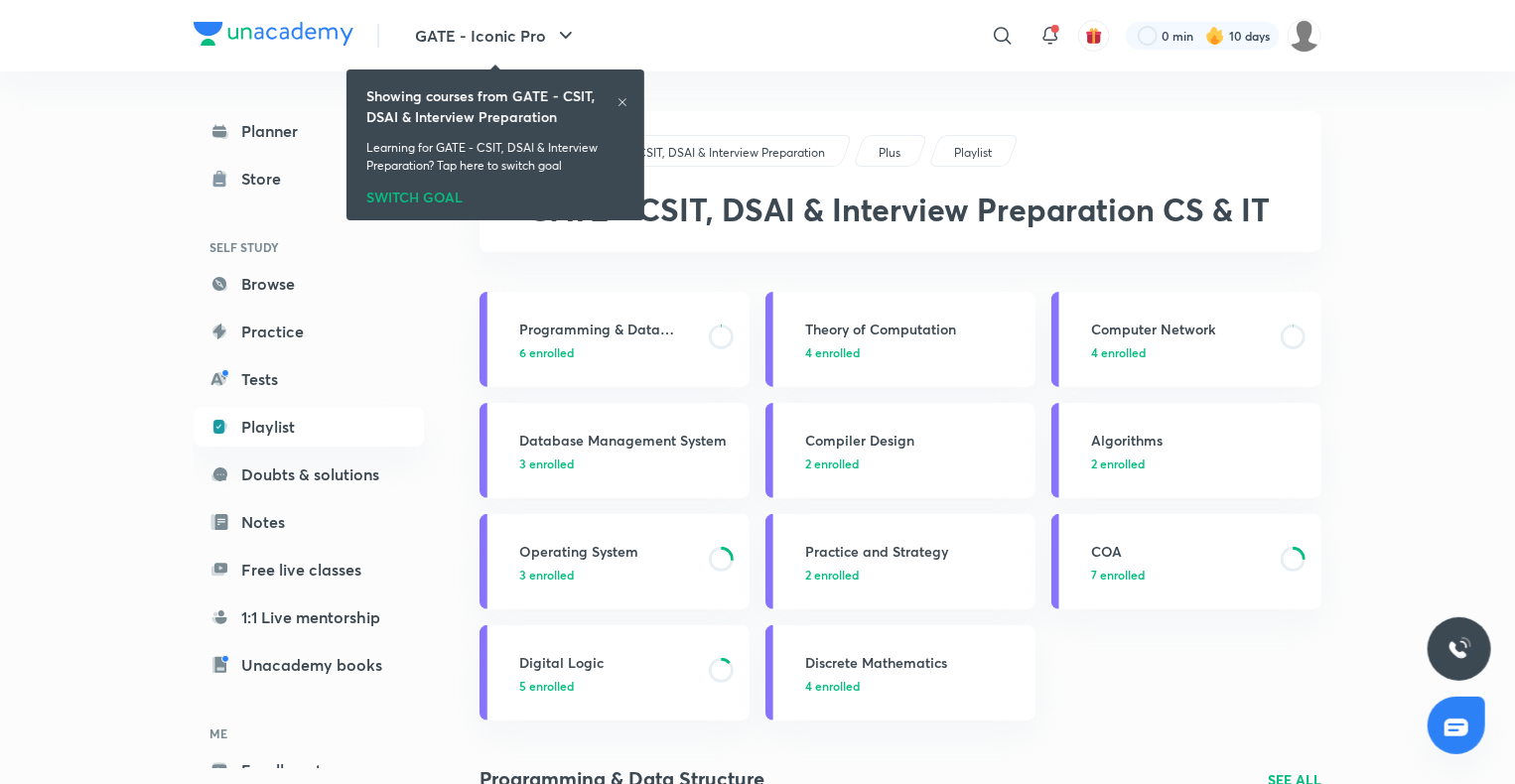 click 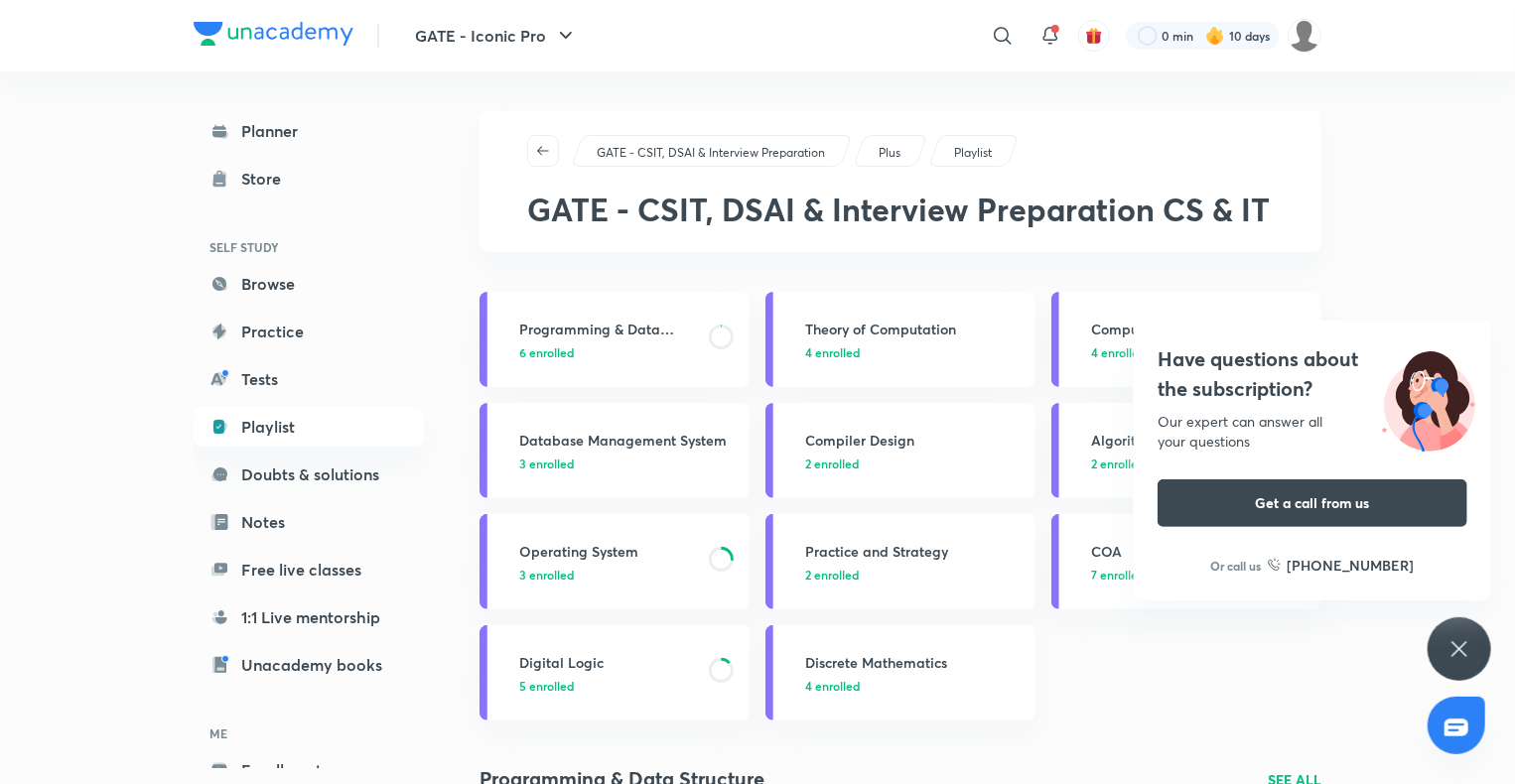 click 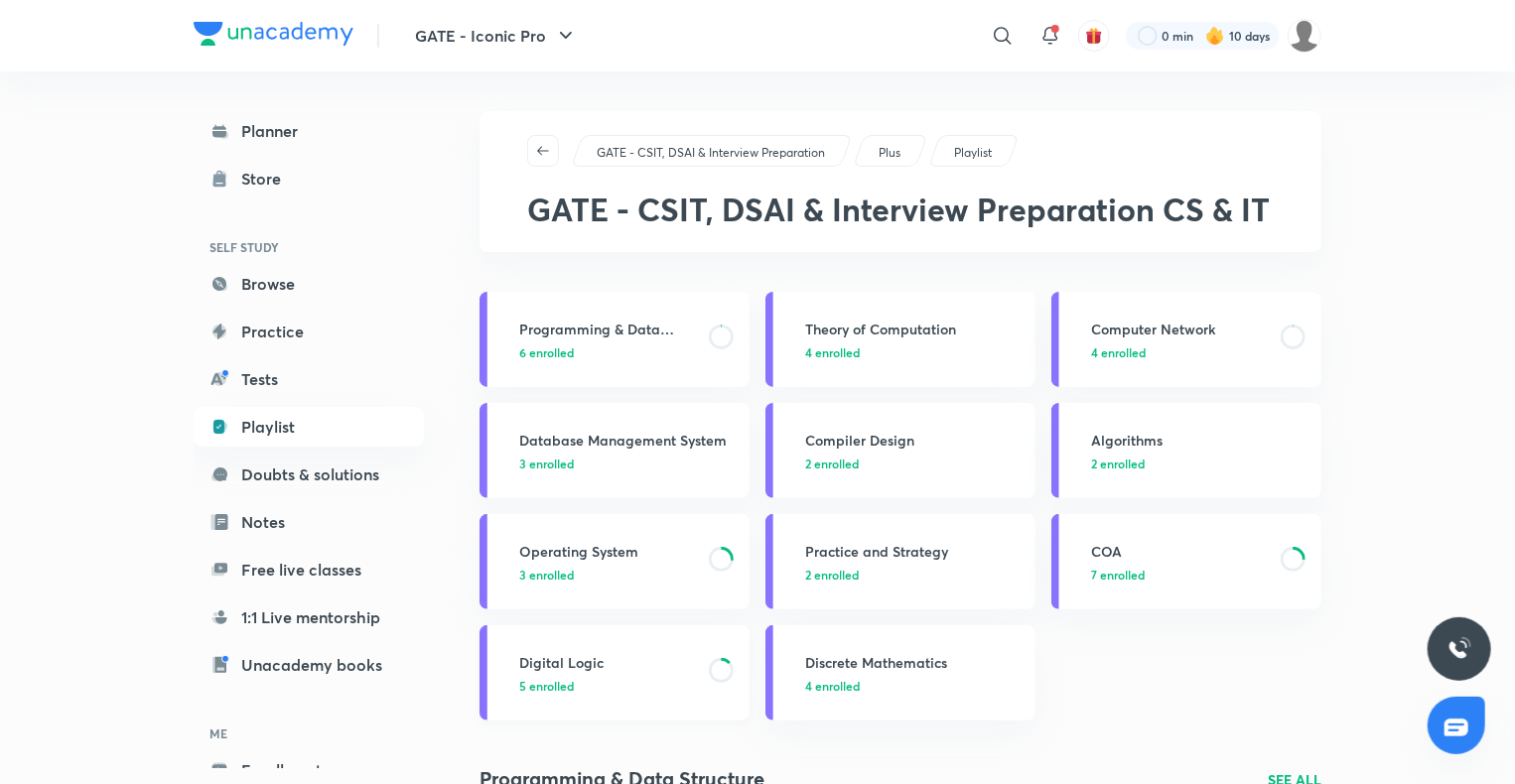 click on "Digital Logic" at bounding box center (608, 662) 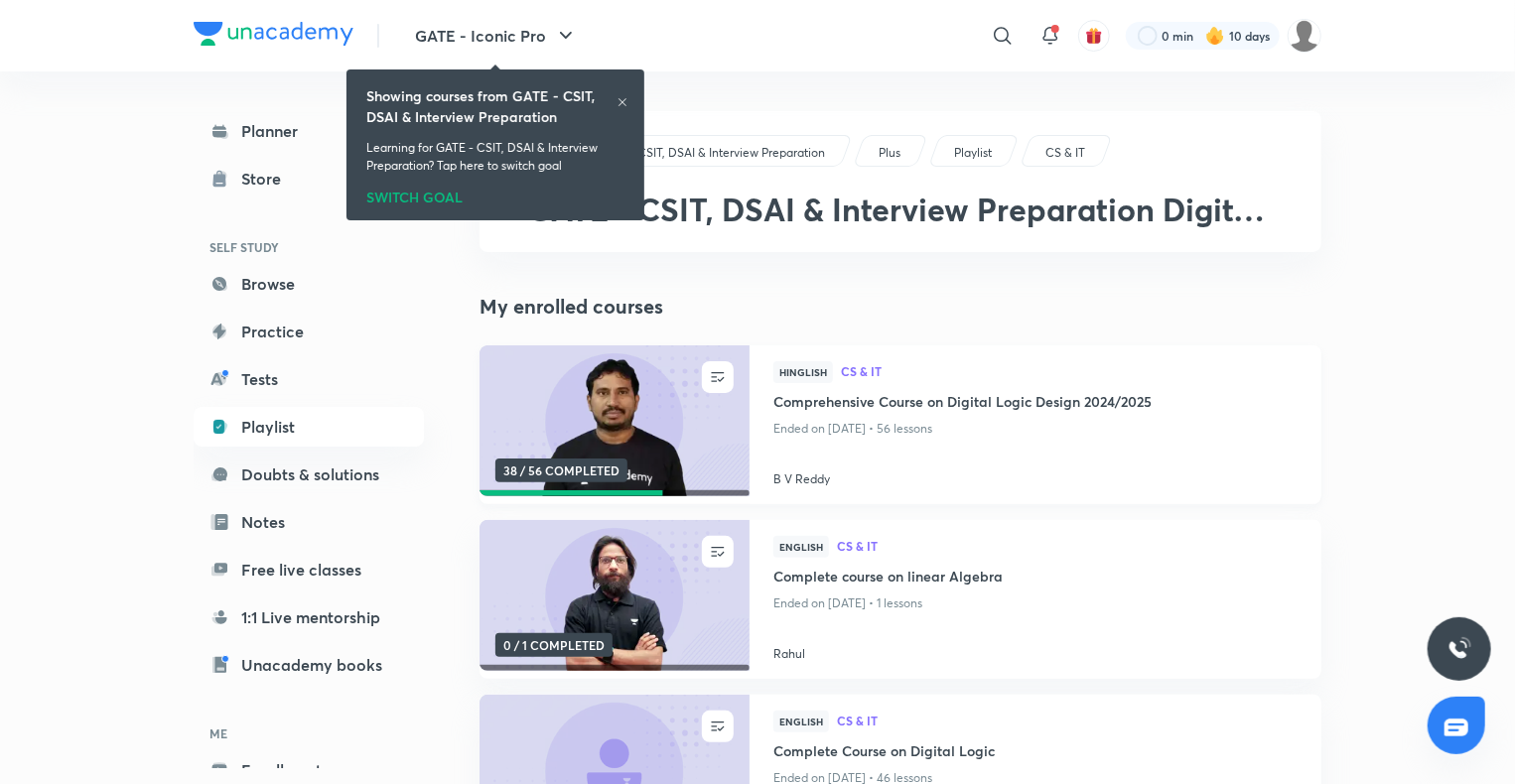click on "Comprehensive Course on Digital Logic Design 2024/2025" at bounding box center (1035, 403) 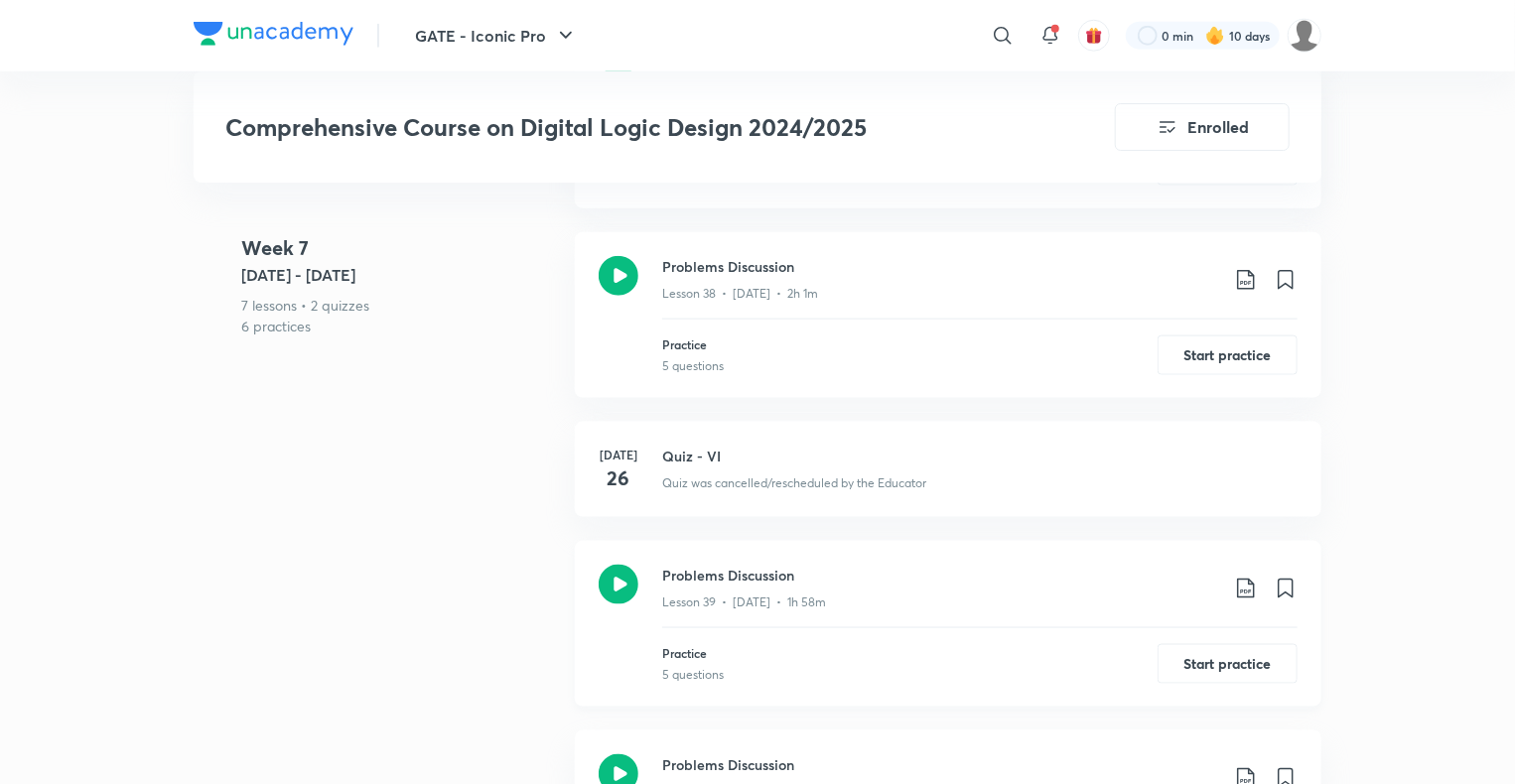 scroll, scrollTop: 8666, scrollLeft: 0, axis: vertical 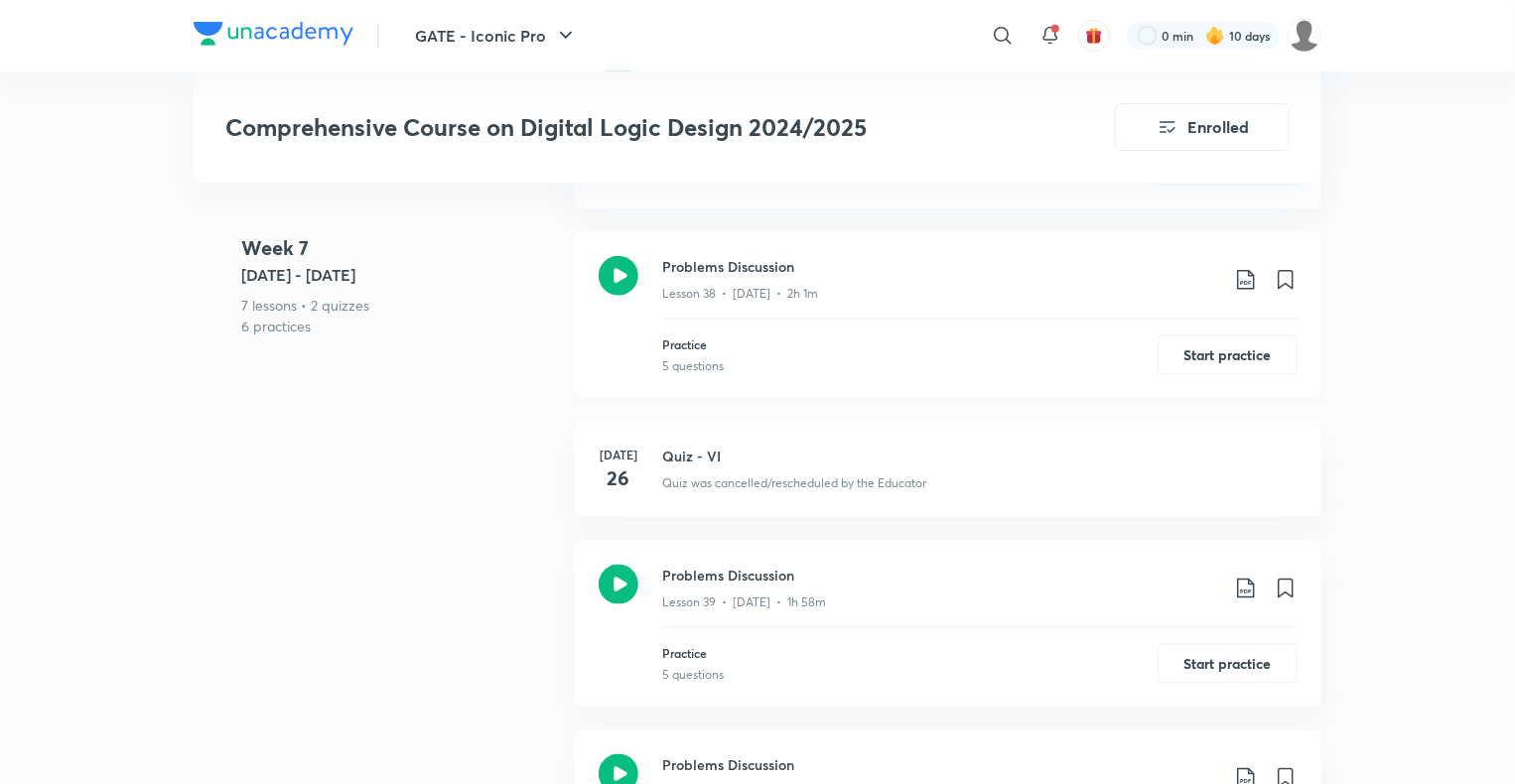 click on "Problems Discussion" at bounding box center (940, -7852) 